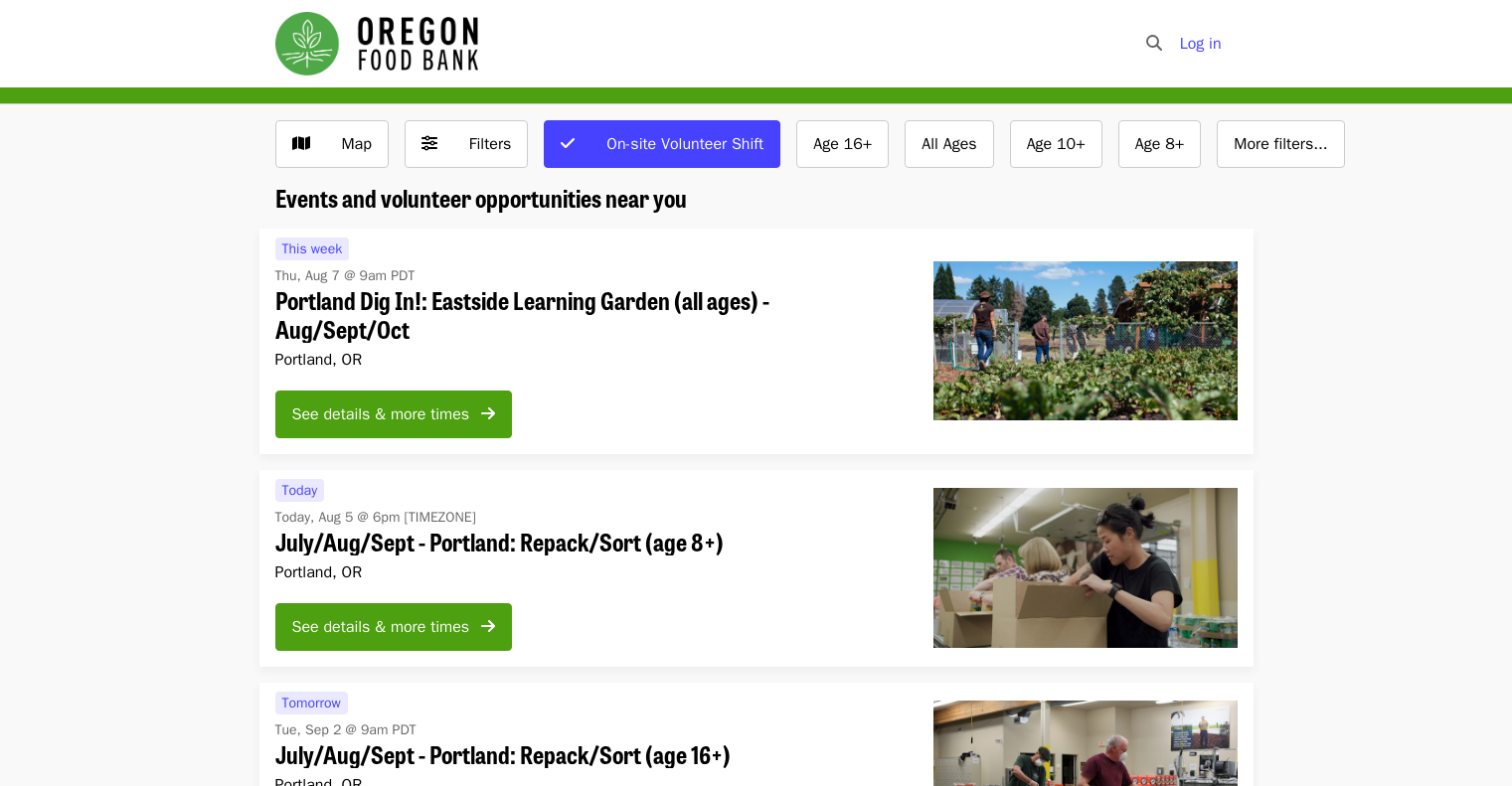 scroll, scrollTop: 0, scrollLeft: 0, axis: both 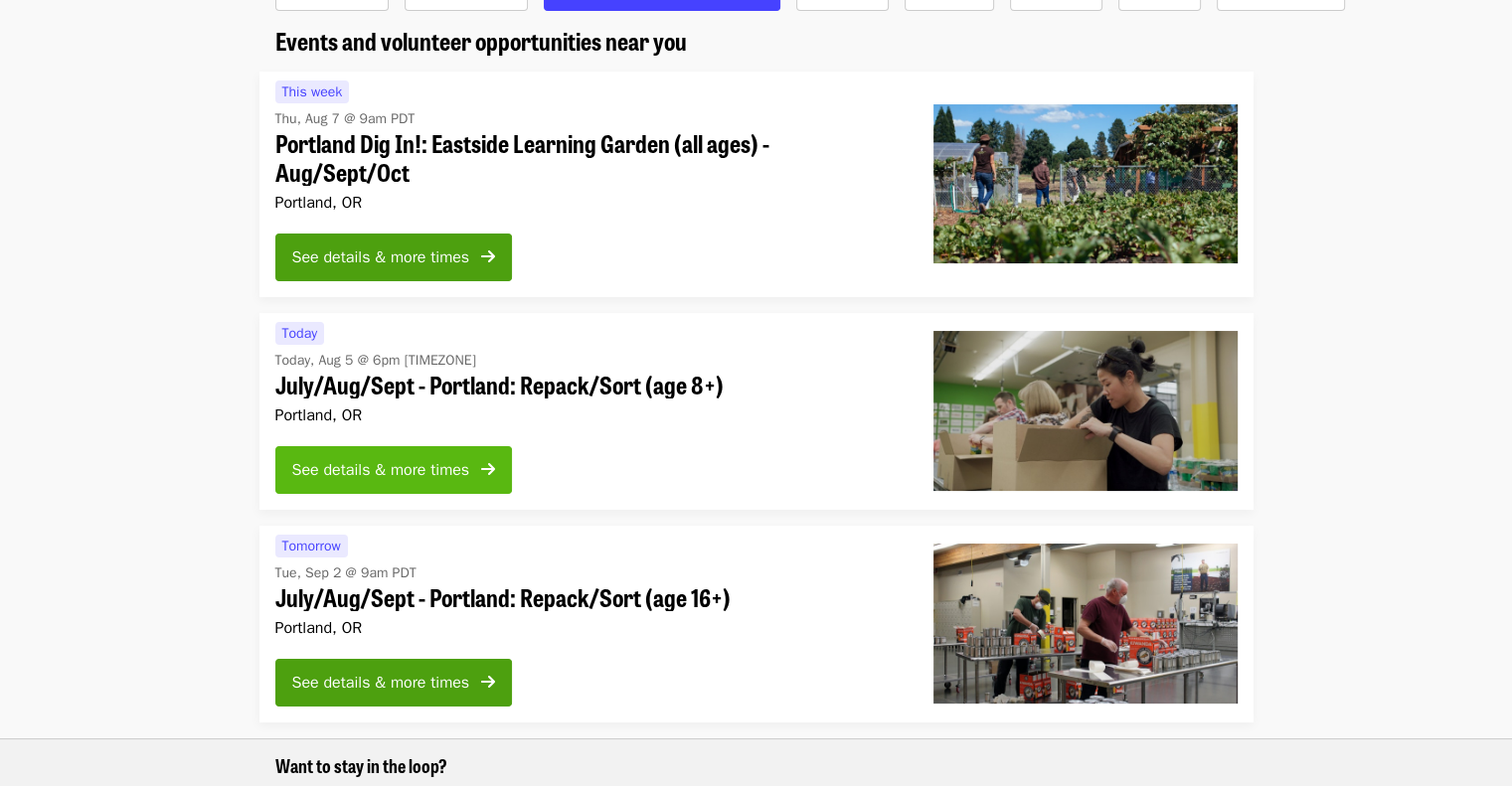 click on "See details & more times" at bounding box center (381, 470) 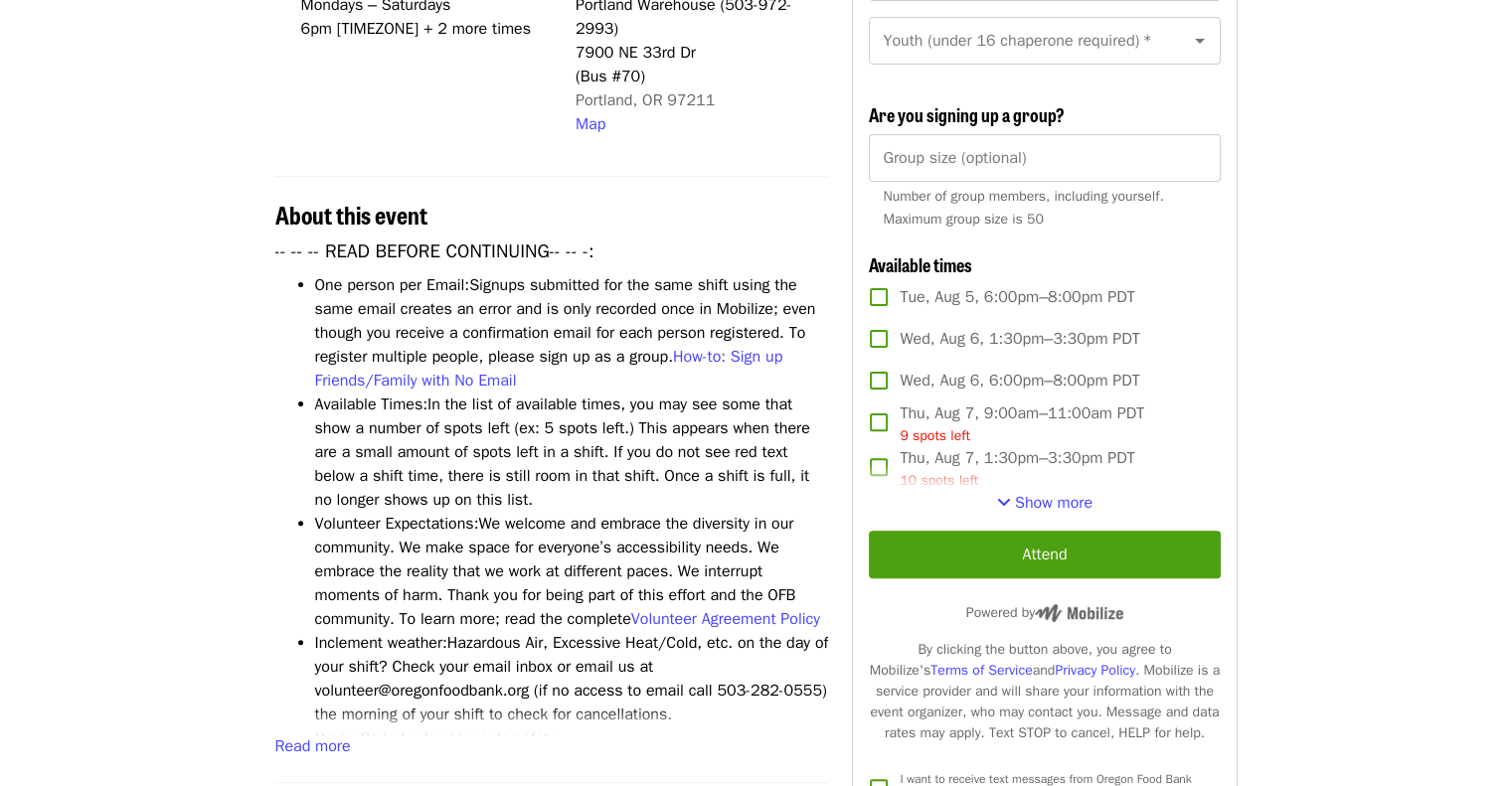 scroll, scrollTop: 517, scrollLeft: 0, axis: vertical 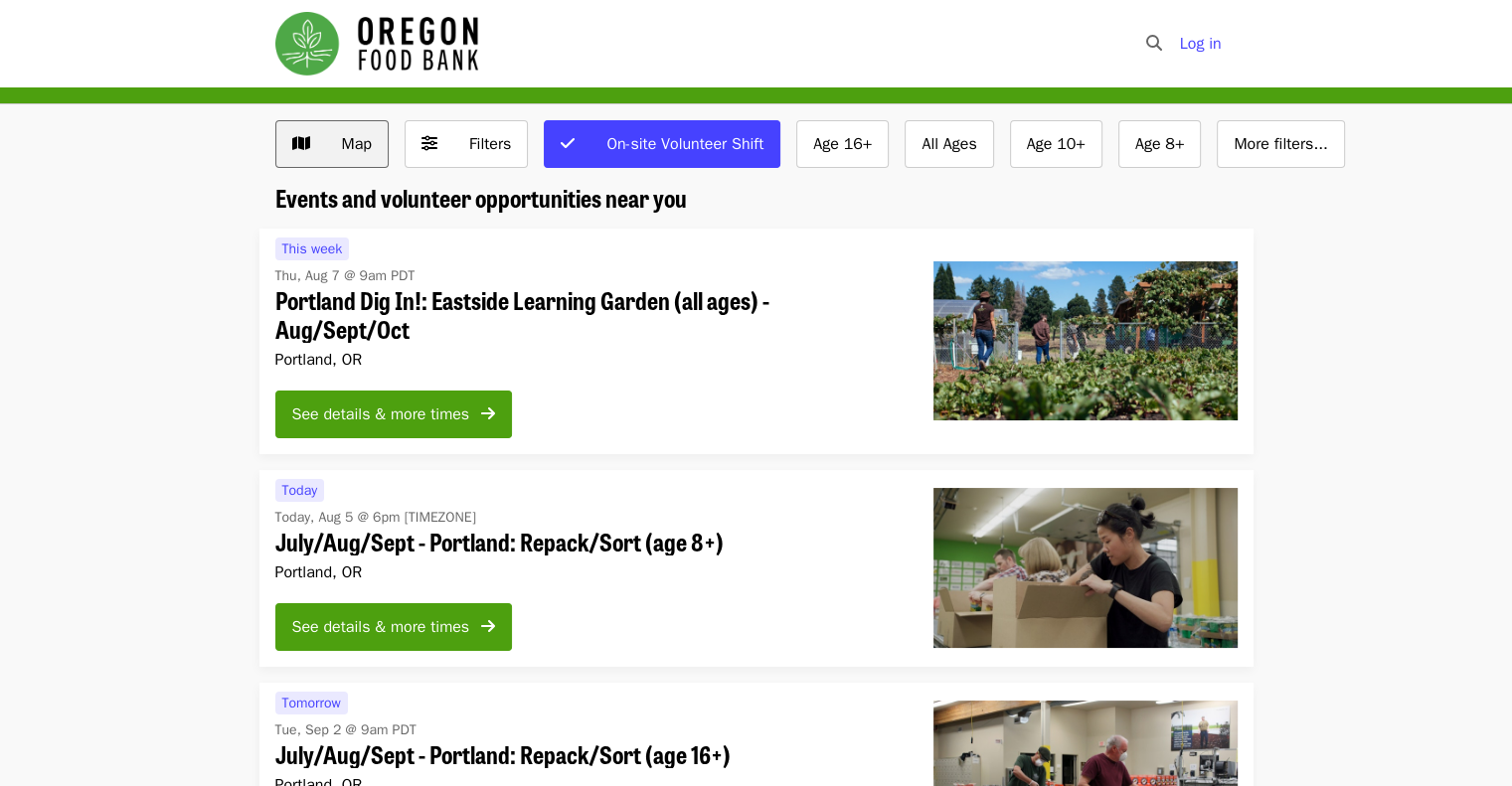 click on "Map" at bounding box center [357, 144] 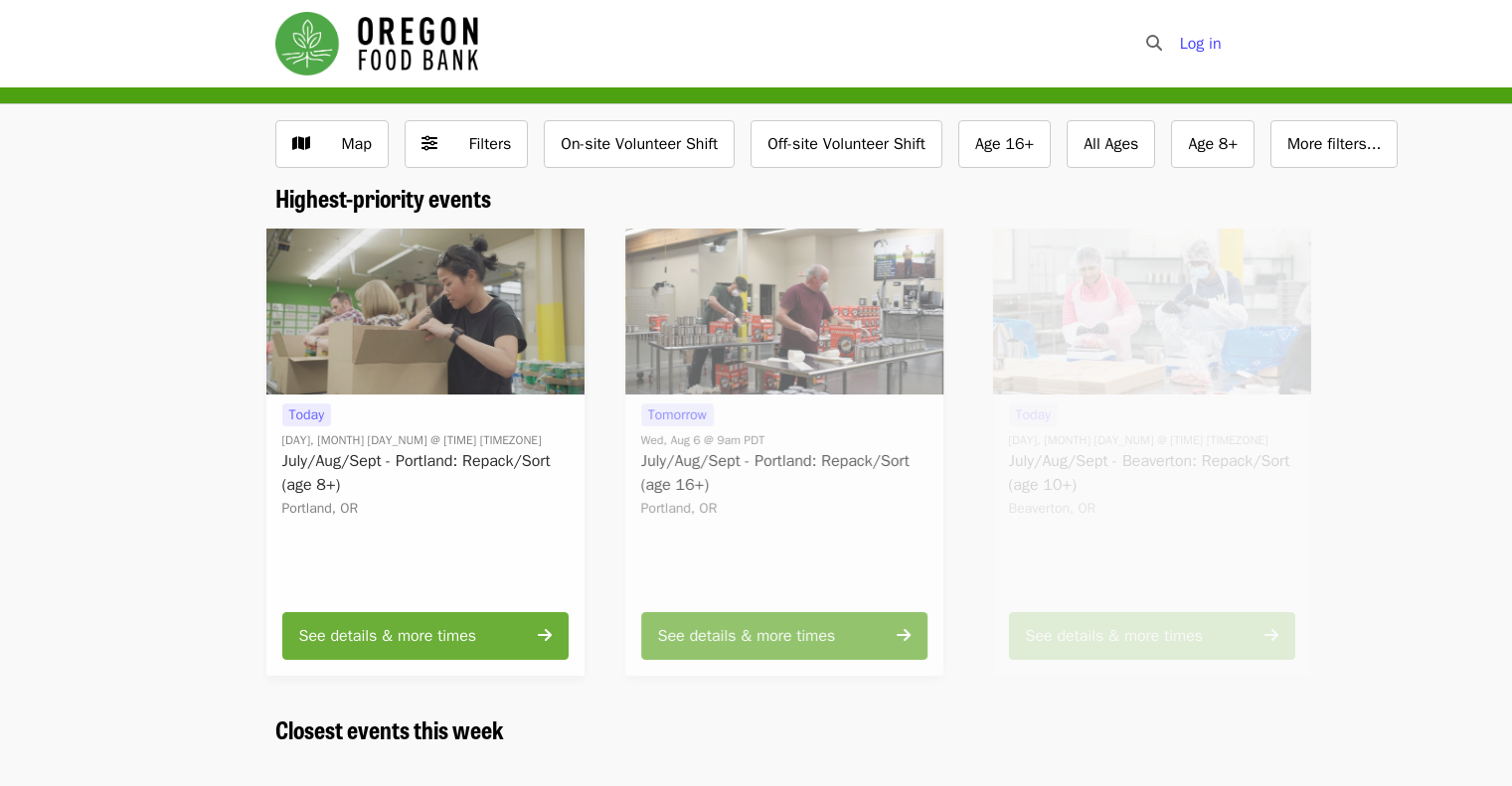 scroll, scrollTop: 0, scrollLeft: 0, axis: both 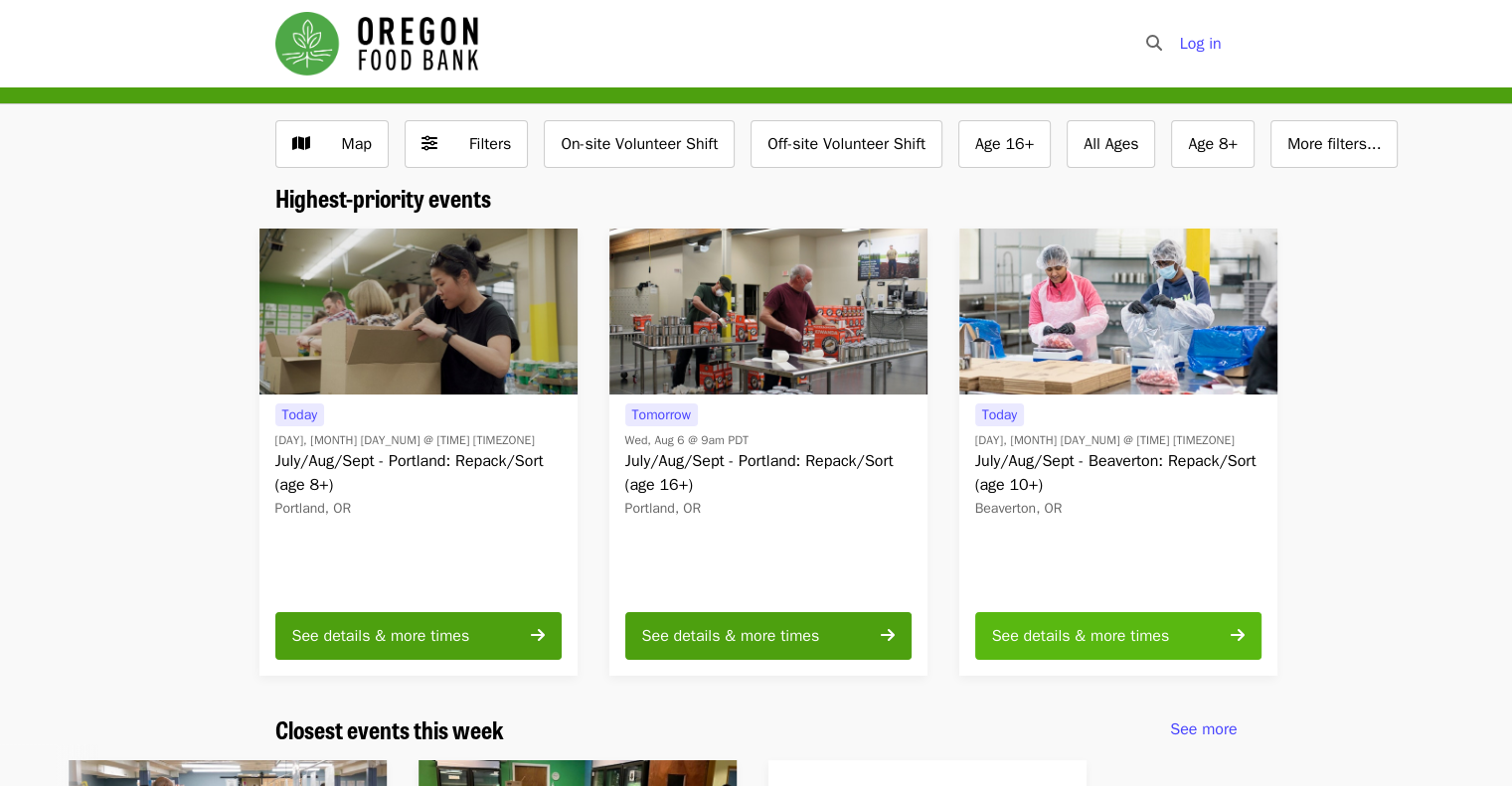 click on "See details & more times" at bounding box center (1081, 636) 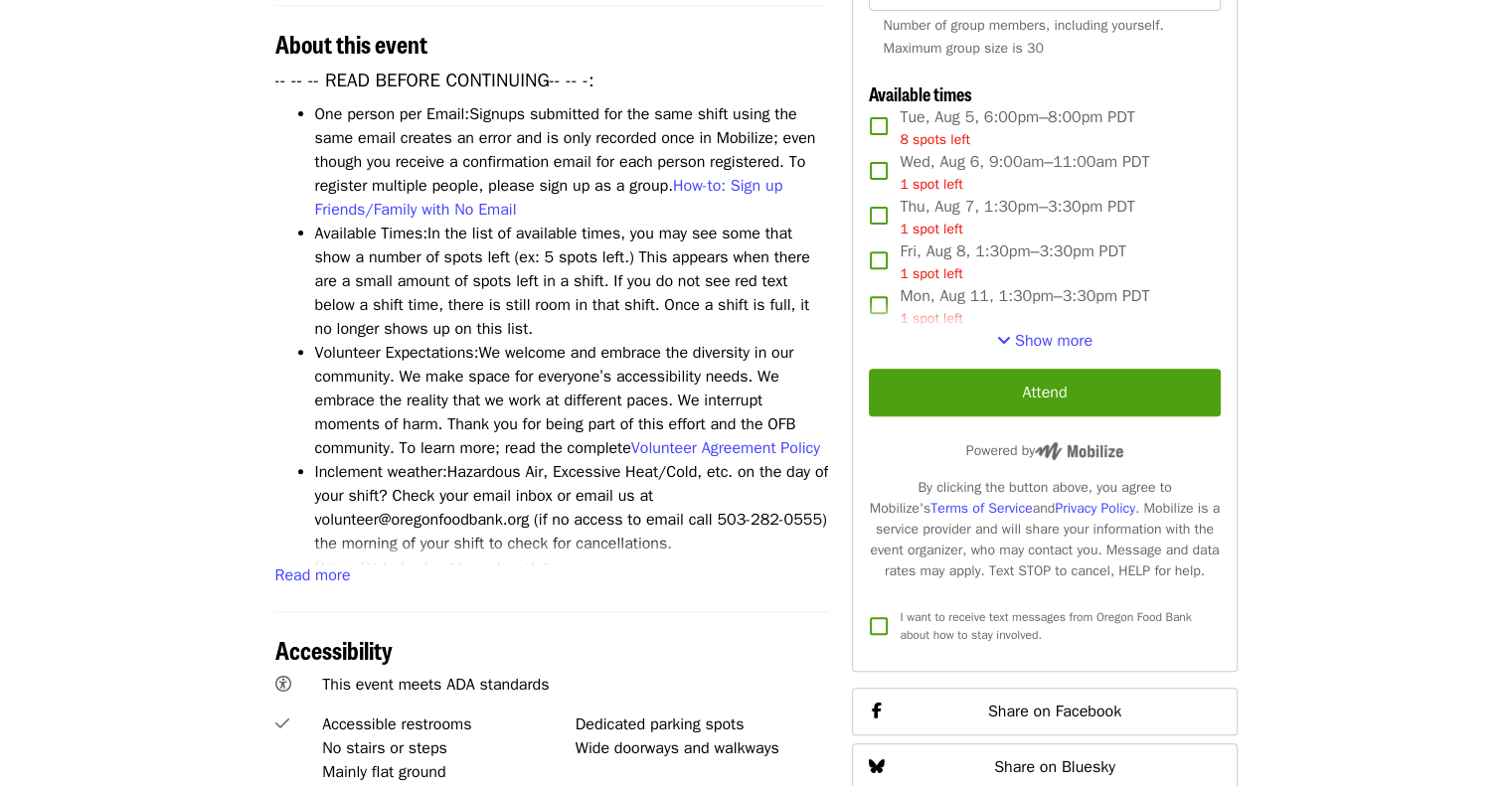 scroll, scrollTop: 703, scrollLeft: 0, axis: vertical 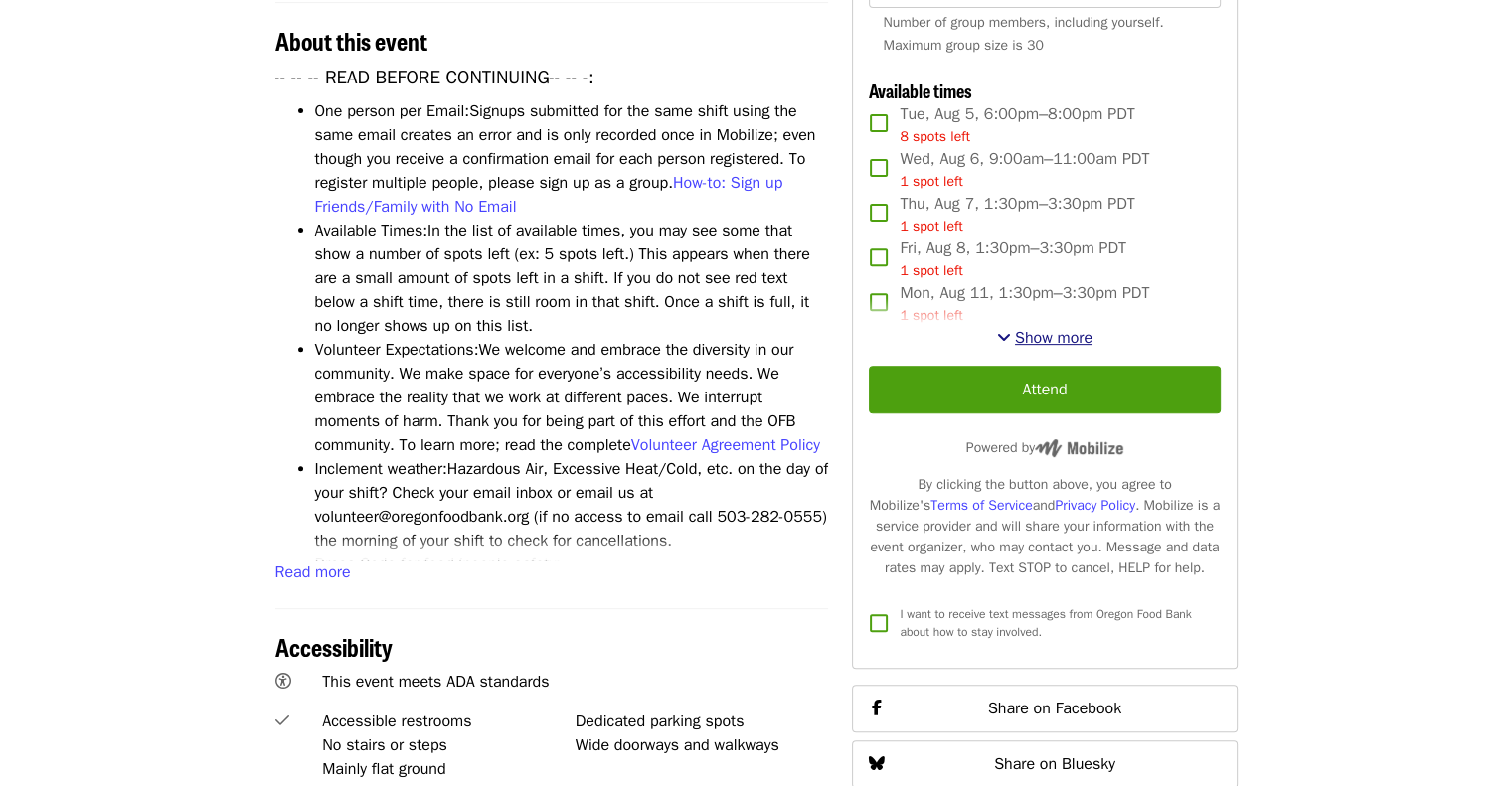 click on "Show more" at bounding box center [1054, 338] 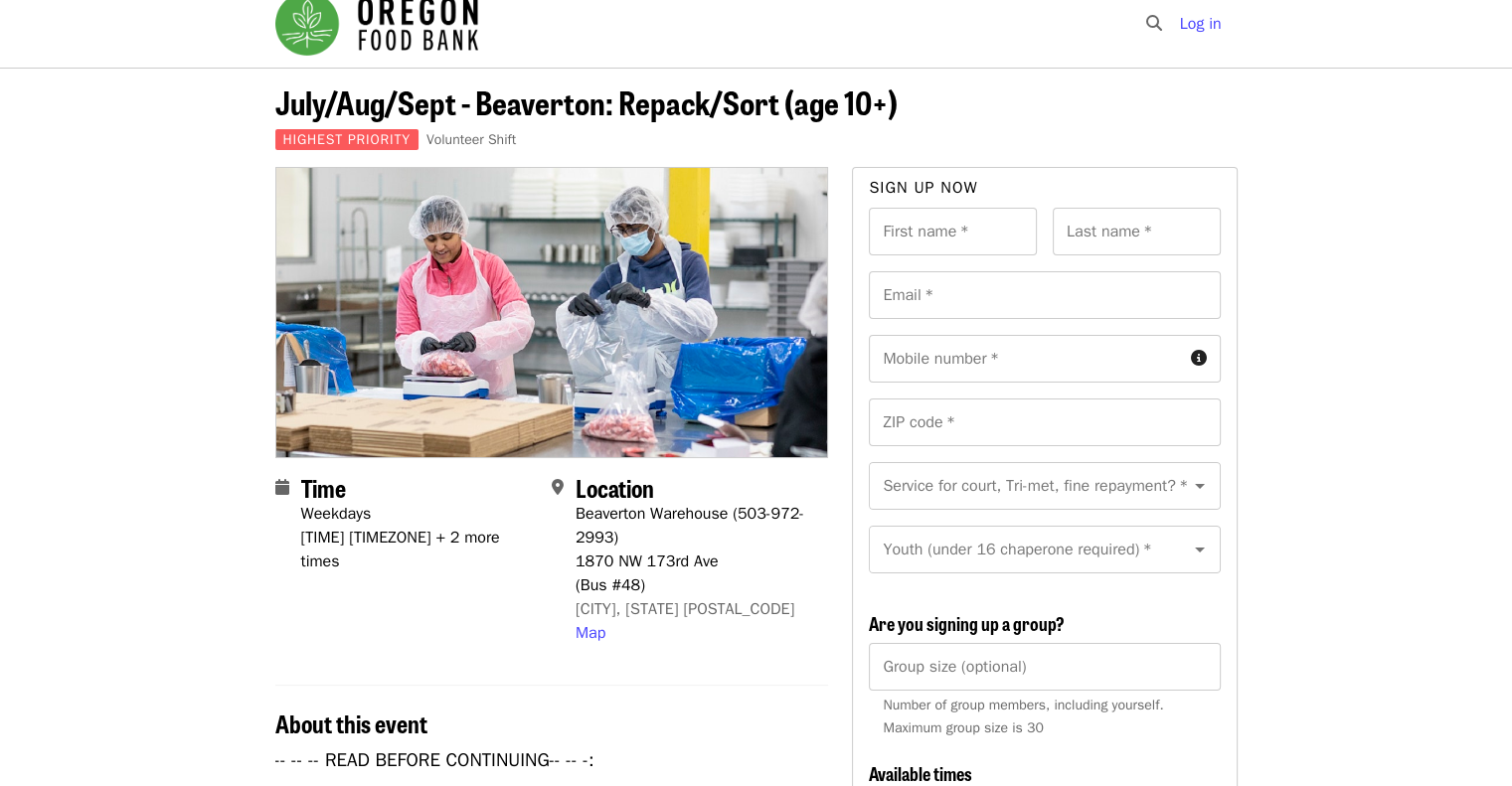 scroll, scrollTop: 0, scrollLeft: 0, axis: both 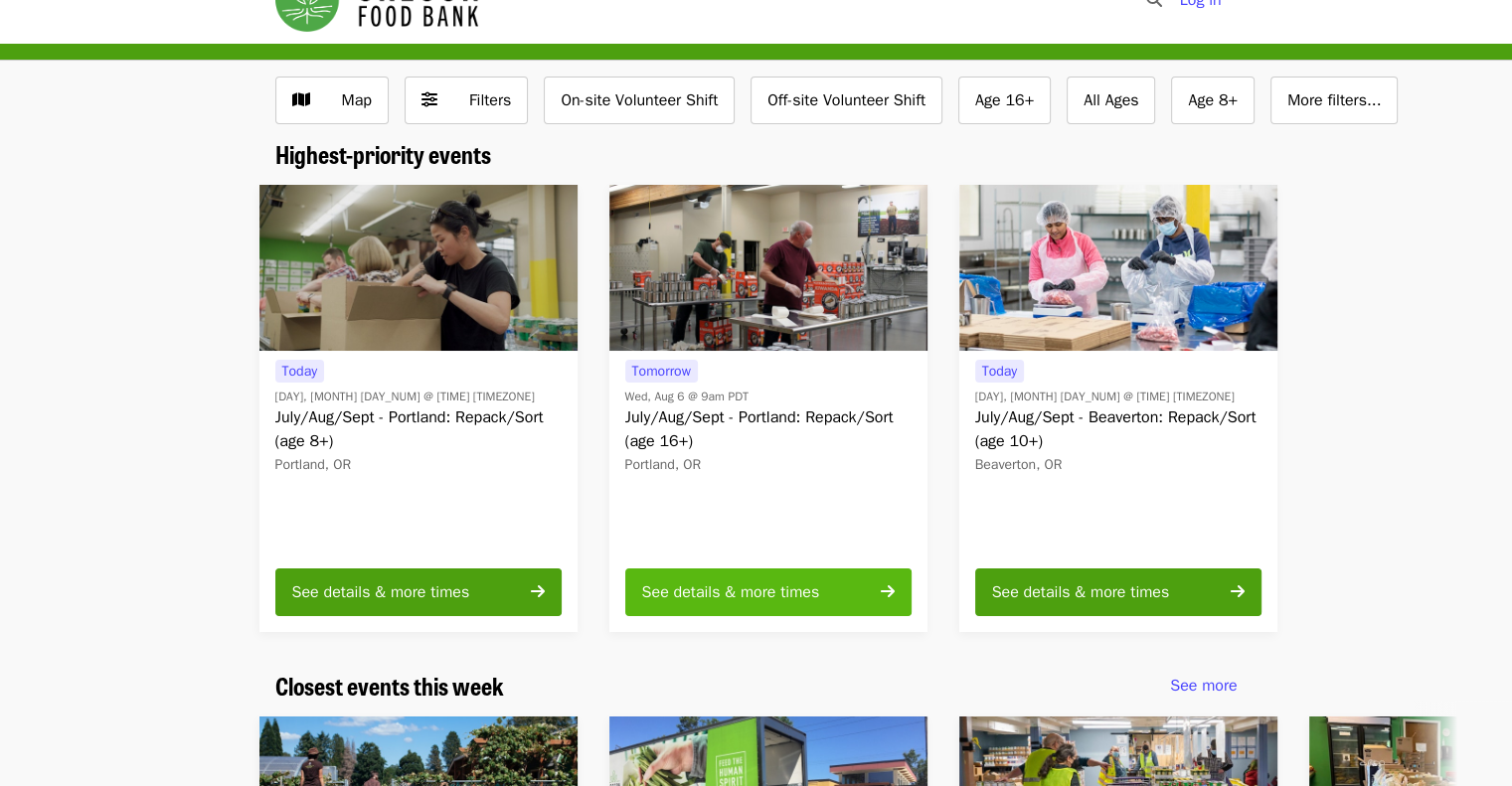 click on "See details & more times" at bounding box center [768, 592] 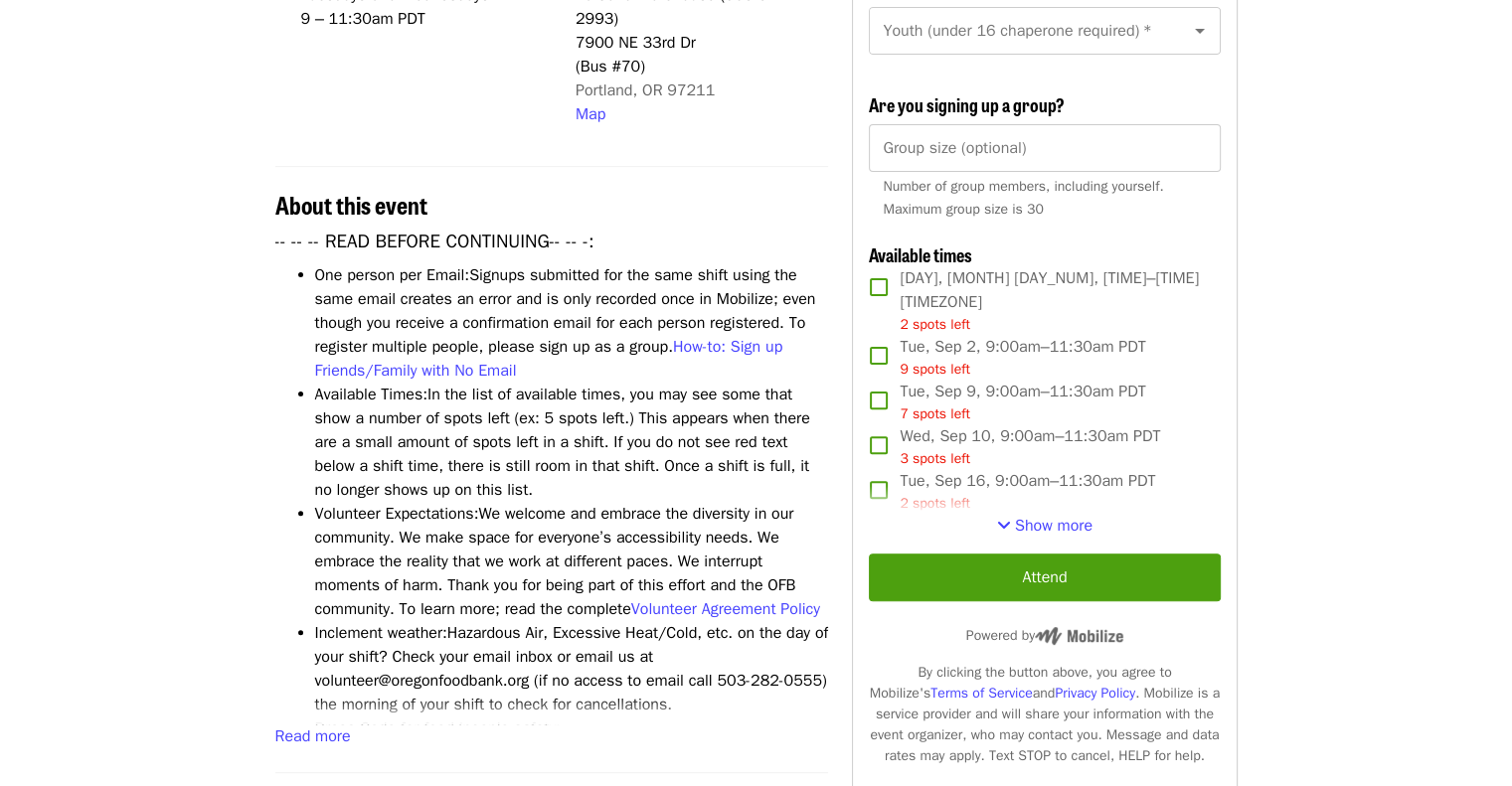 scroll, scrollTop: 540, scrollLeft: 0, axis: vertical 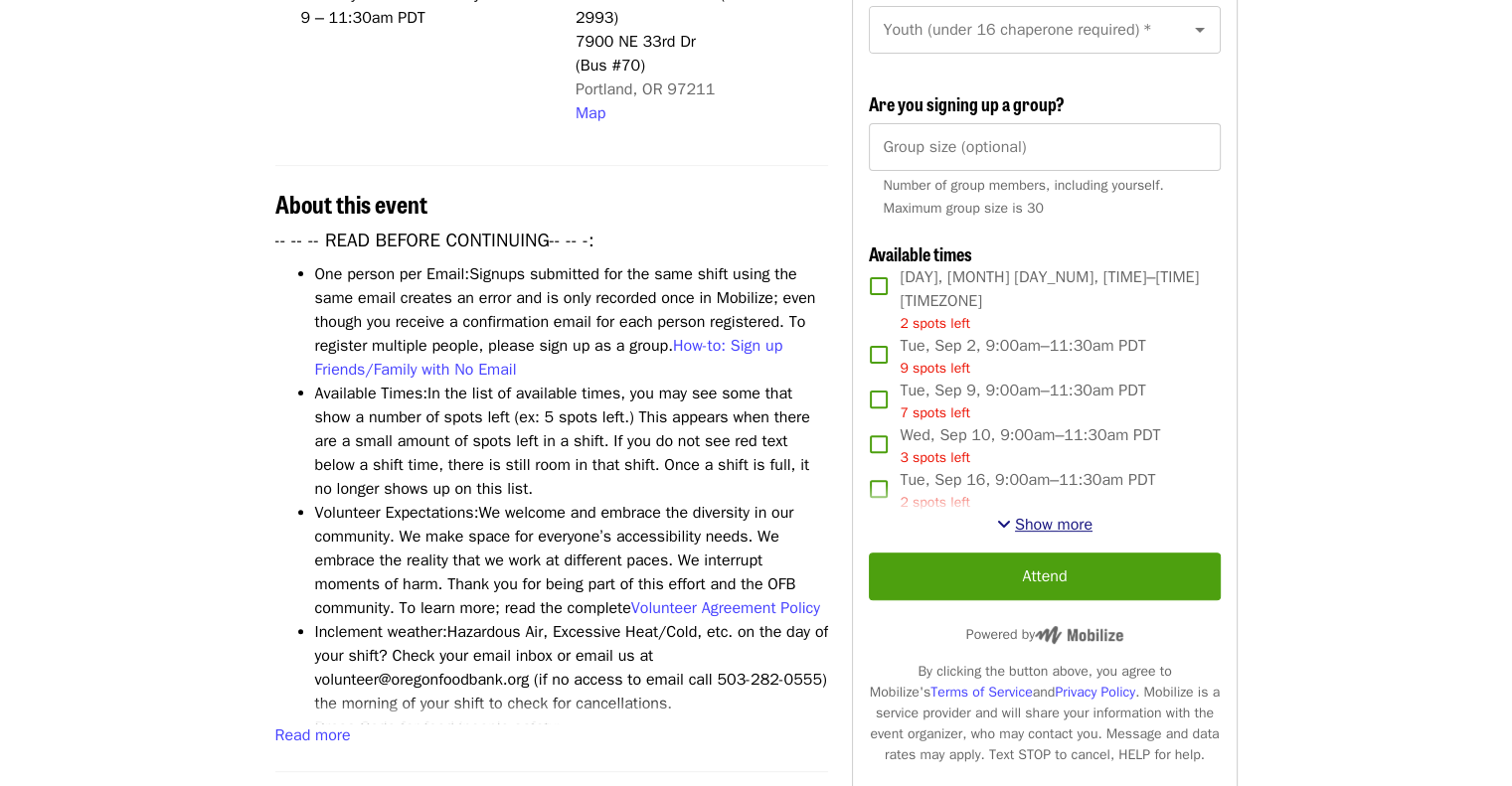click on "Show more" at bounding box center (1054, 525) 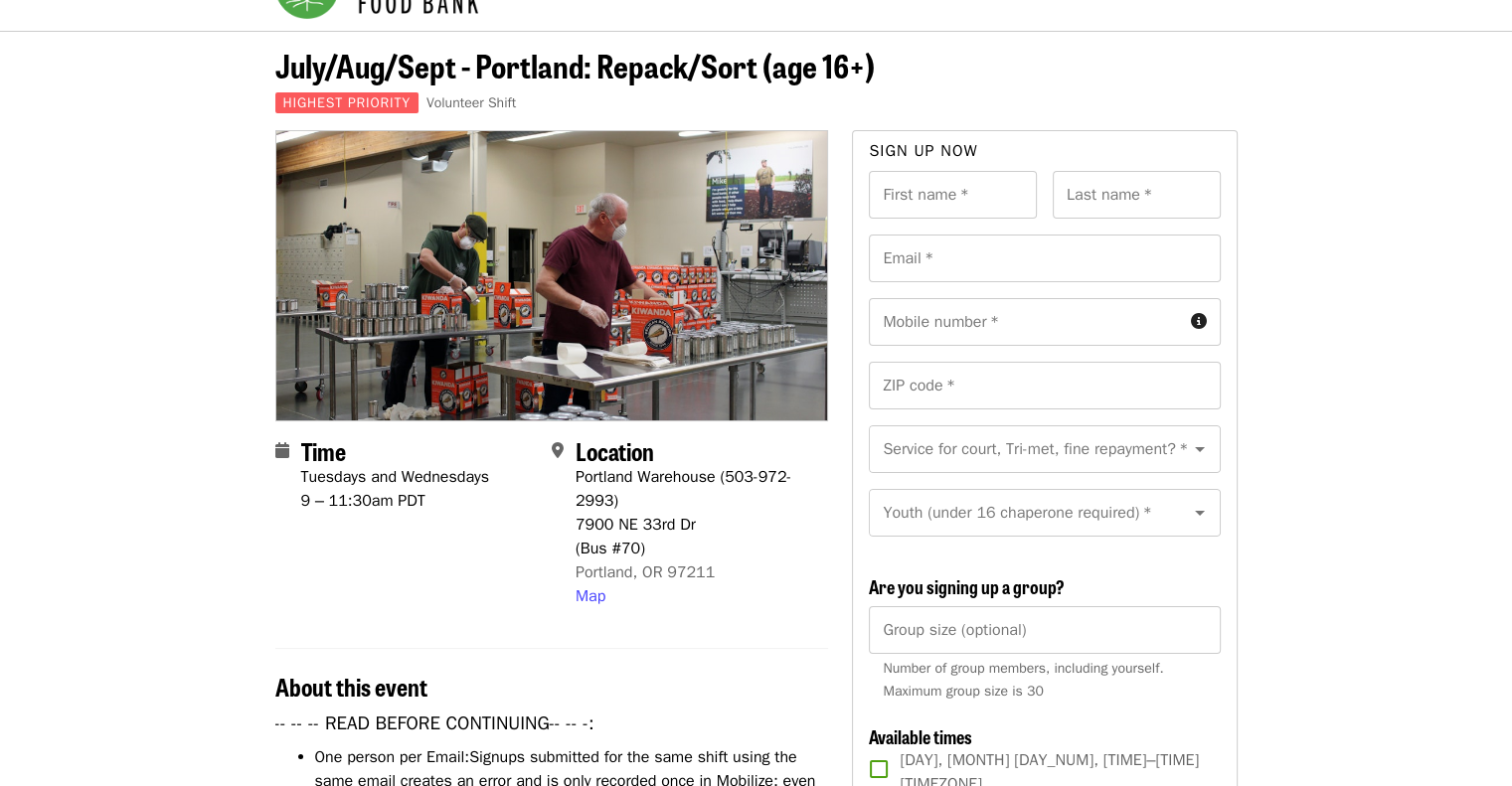 scroll, scrollTop: 0, scrollLeft: 0, axis: both 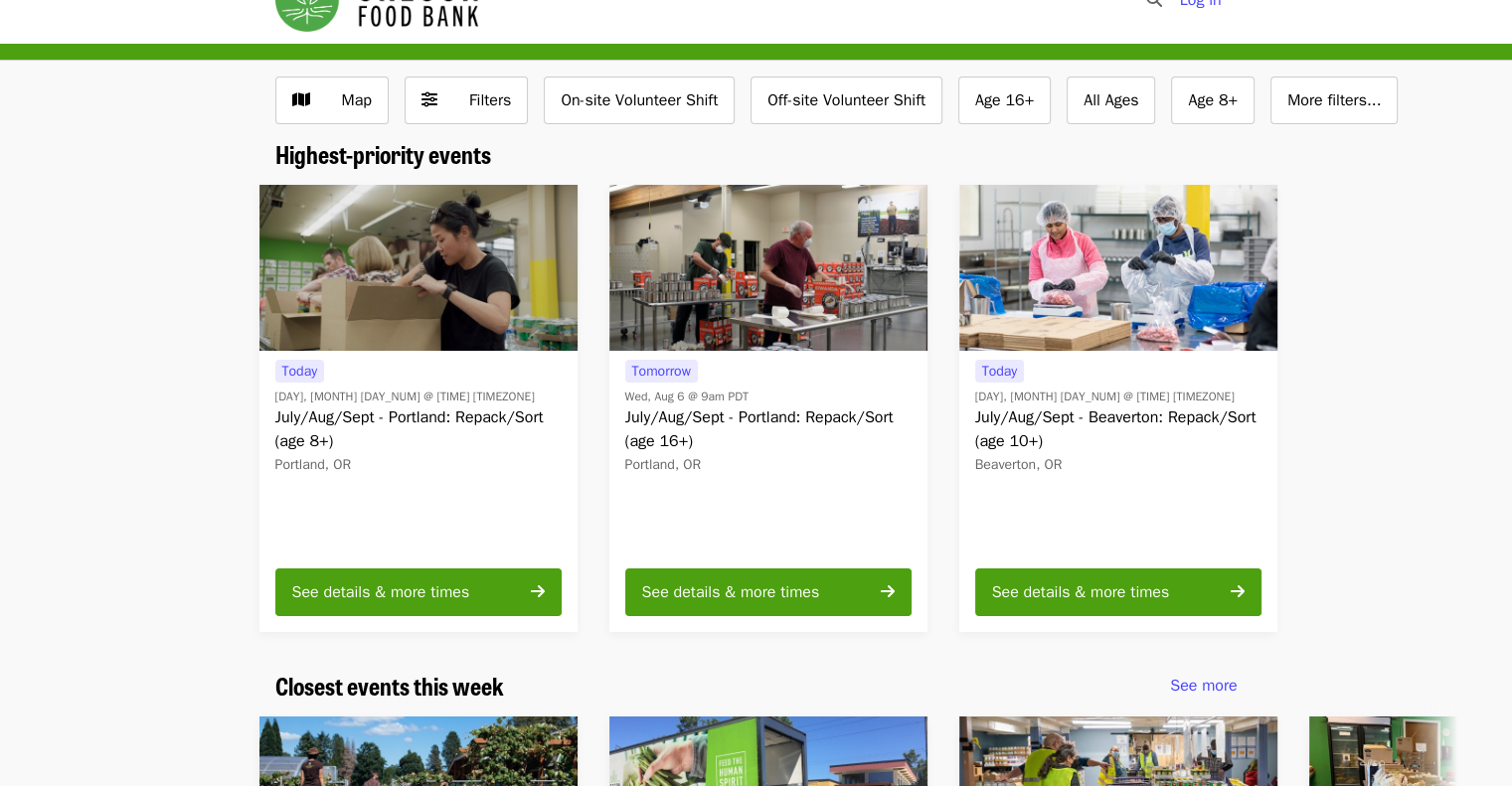 click on "Today Today, Aug 5 @ 6pm PDT July/Aug/Sept - Beaverton: Repack/Sort (age 10+) Beaverton, OR" at bounding box center (1118, 455) 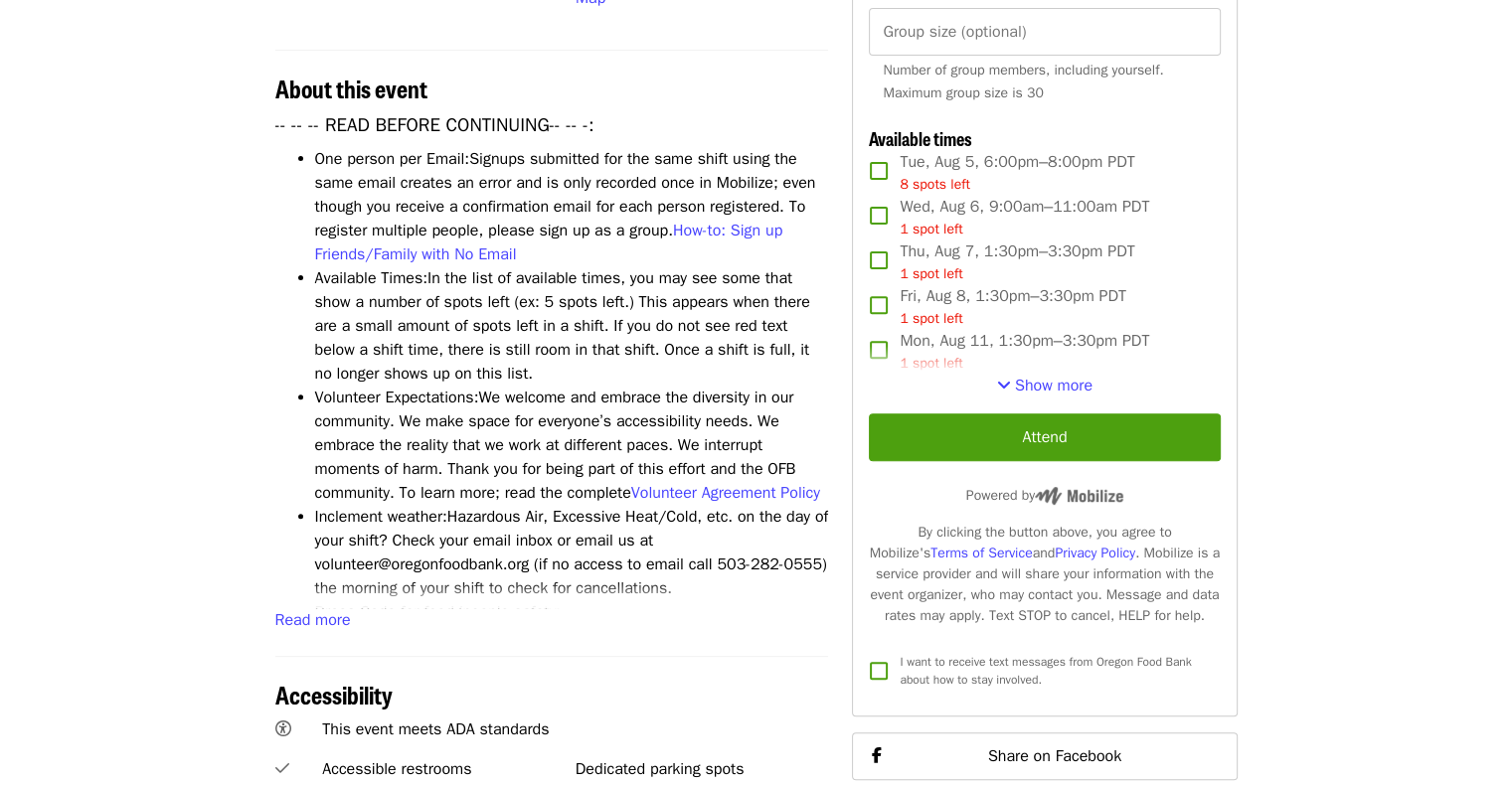 scroll, scrollTop: 660, scrollLeft: 0, axis: vertical 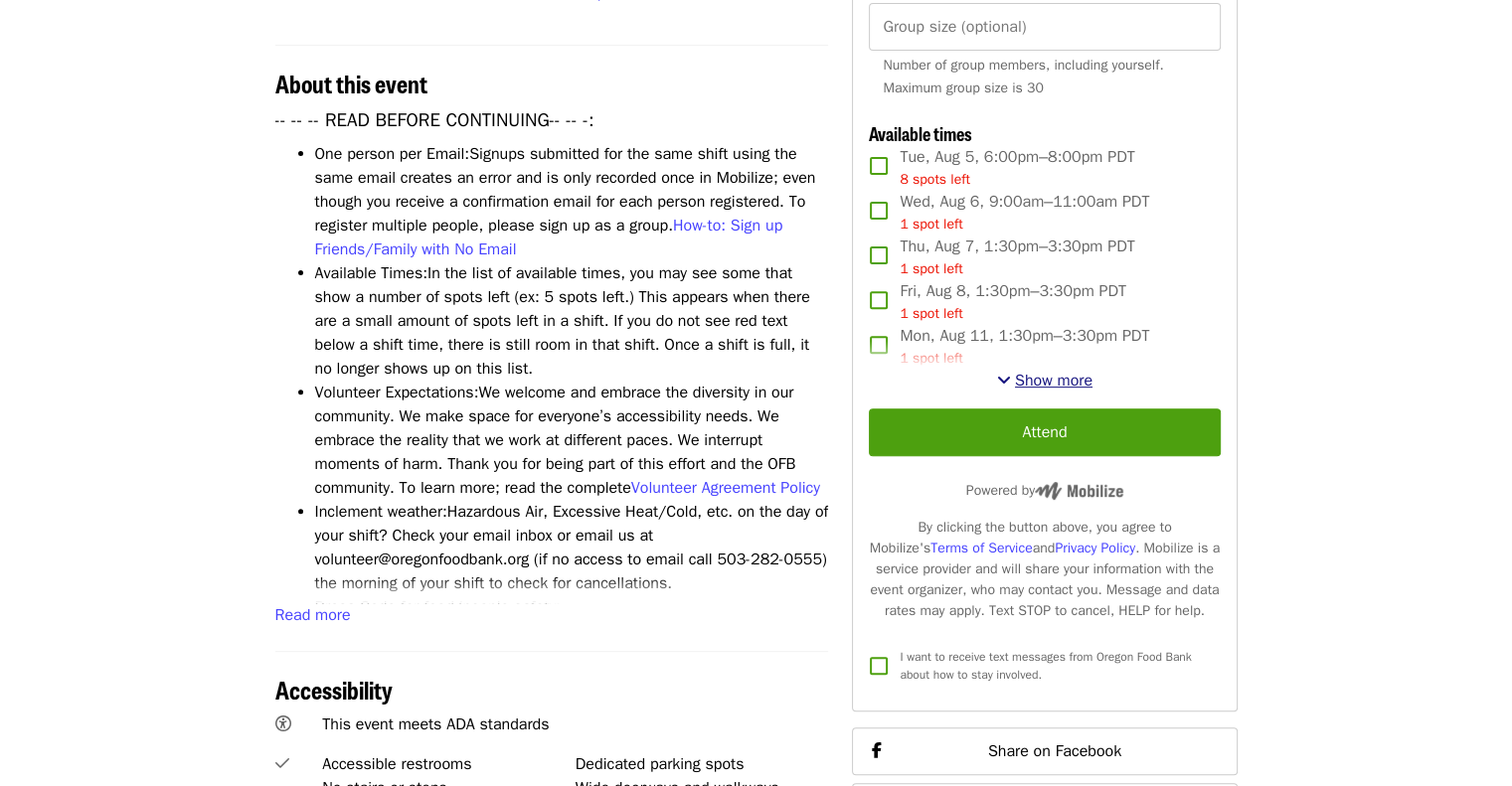 click on "Show more" at bounding box center [1054, 381] 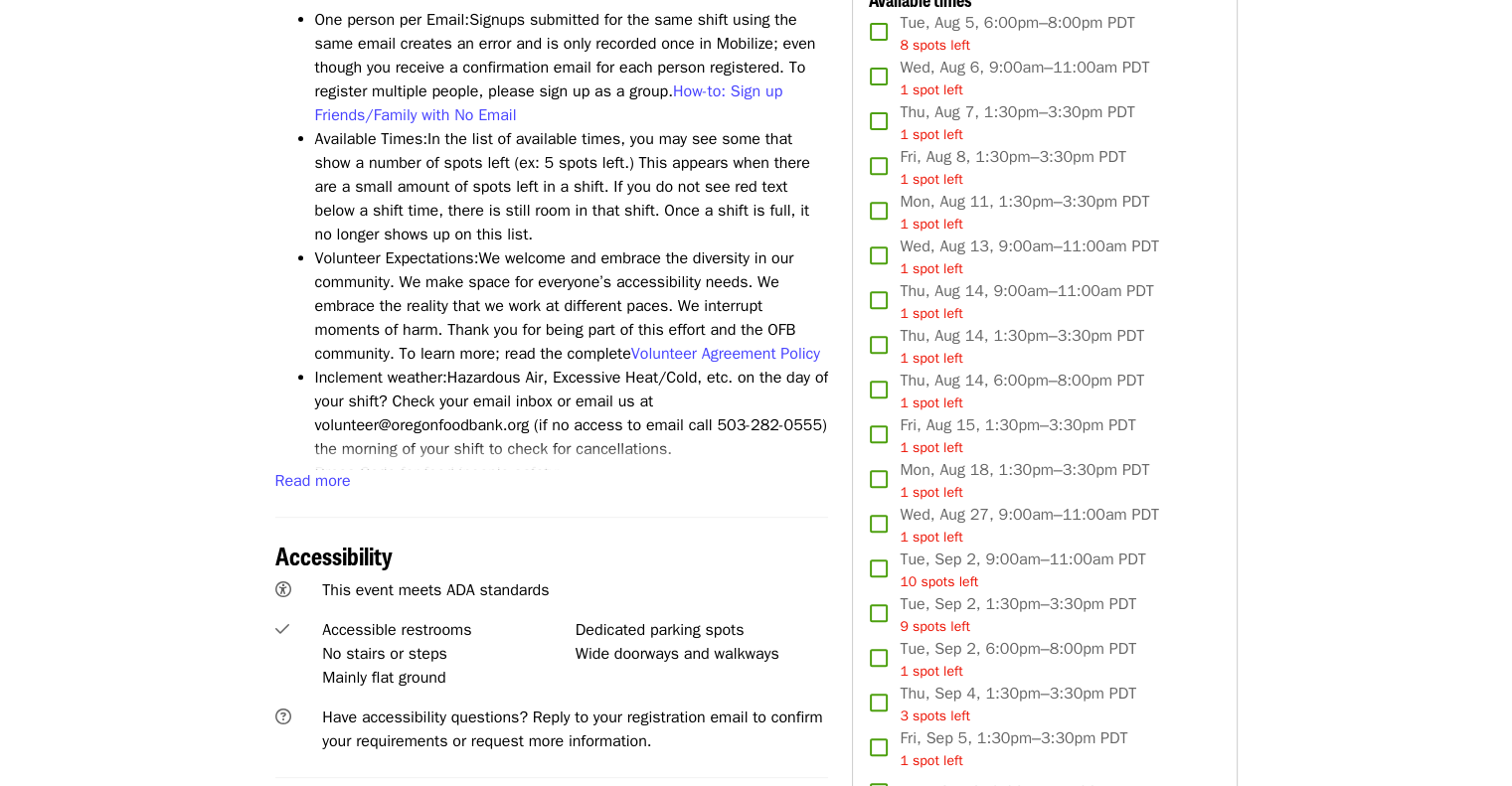 scroll, scrollTop: 795, scrollLeft: 0, axis: vertical 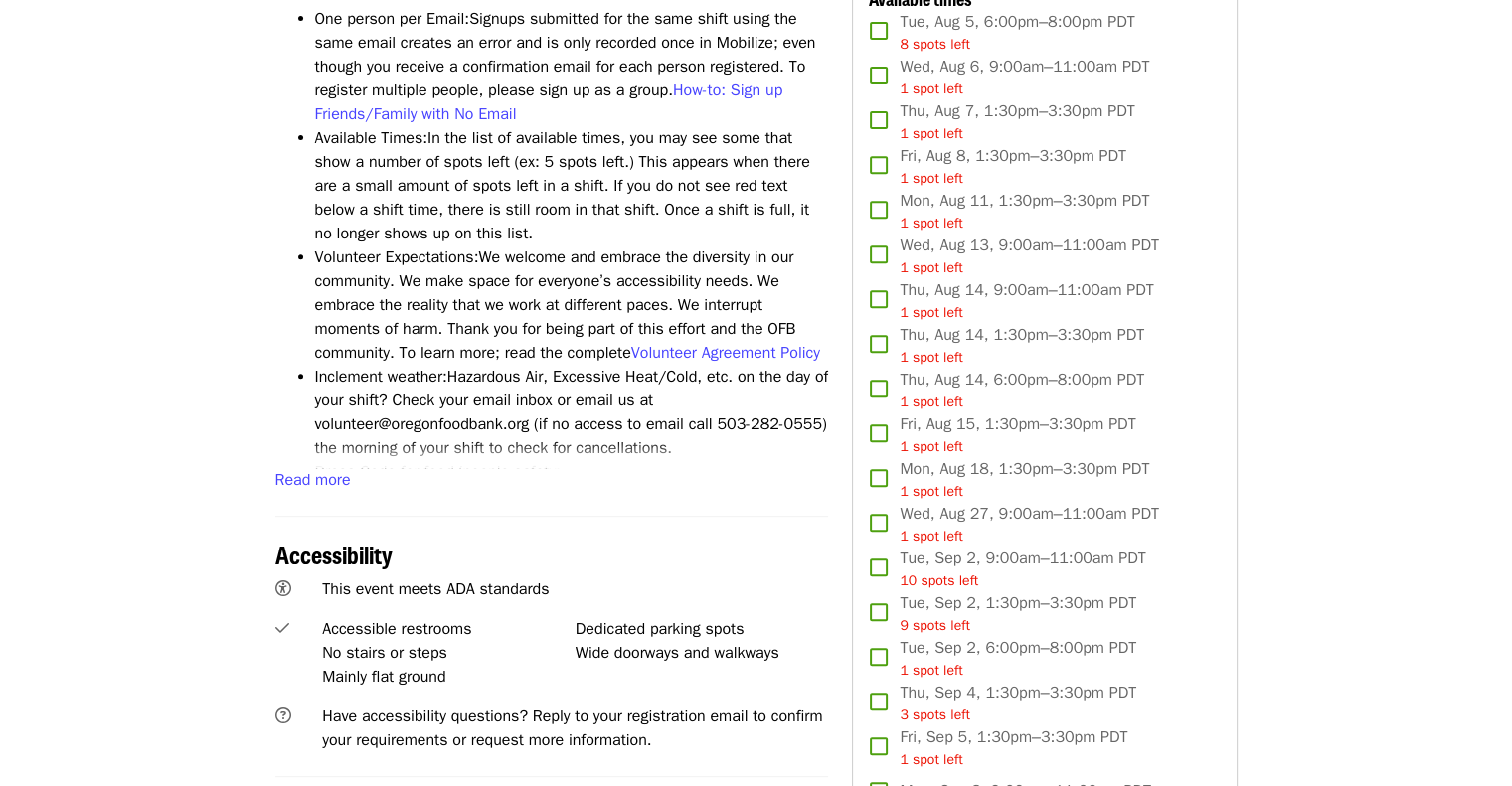 click on "Volunteer Expectations:" at bounding box center [397, 257] 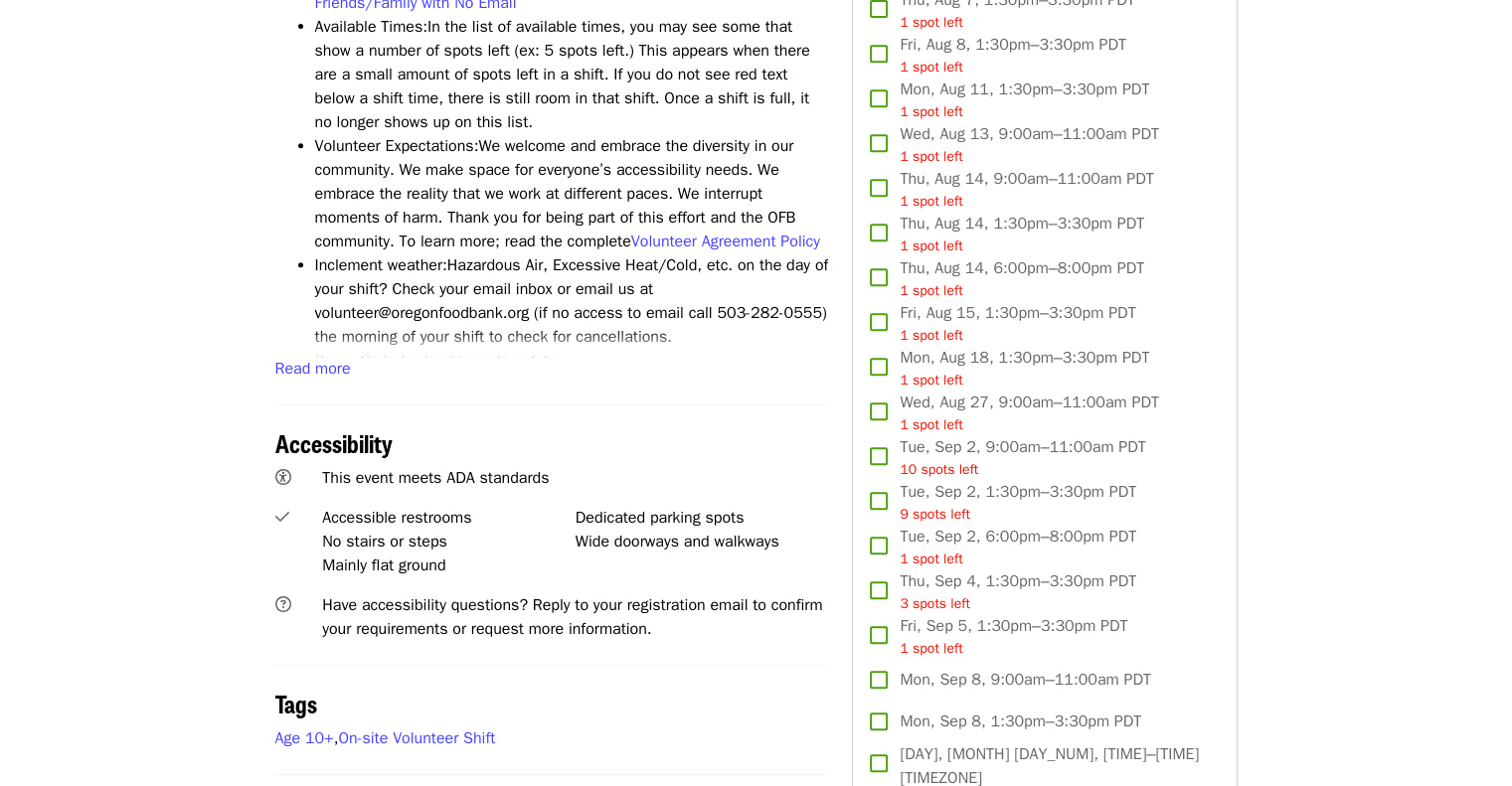 scroll, scrollTop: 906, scrollLeft: 0, axis: vertical 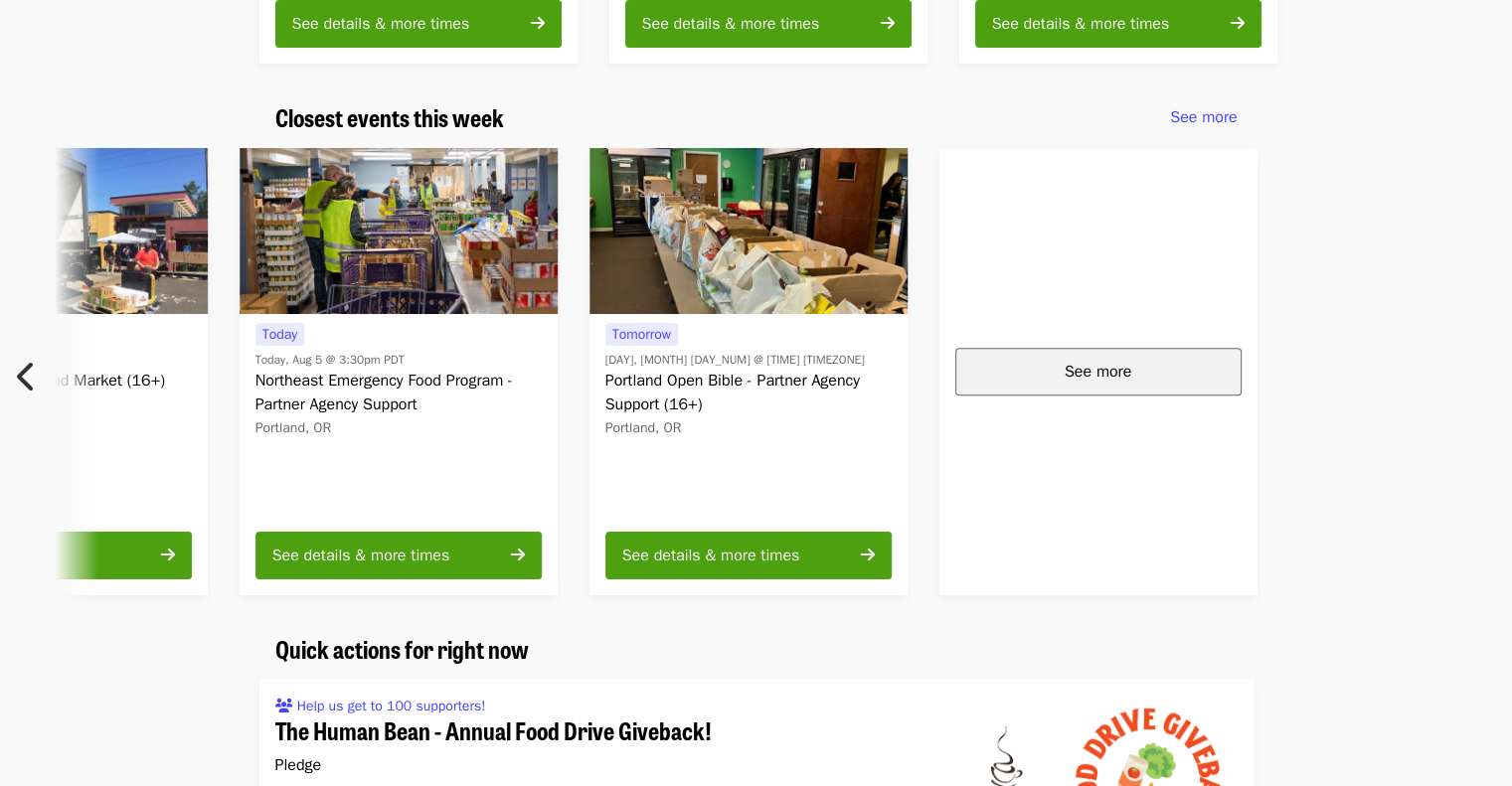 click on "See more" at bounding box center (1098, 372) 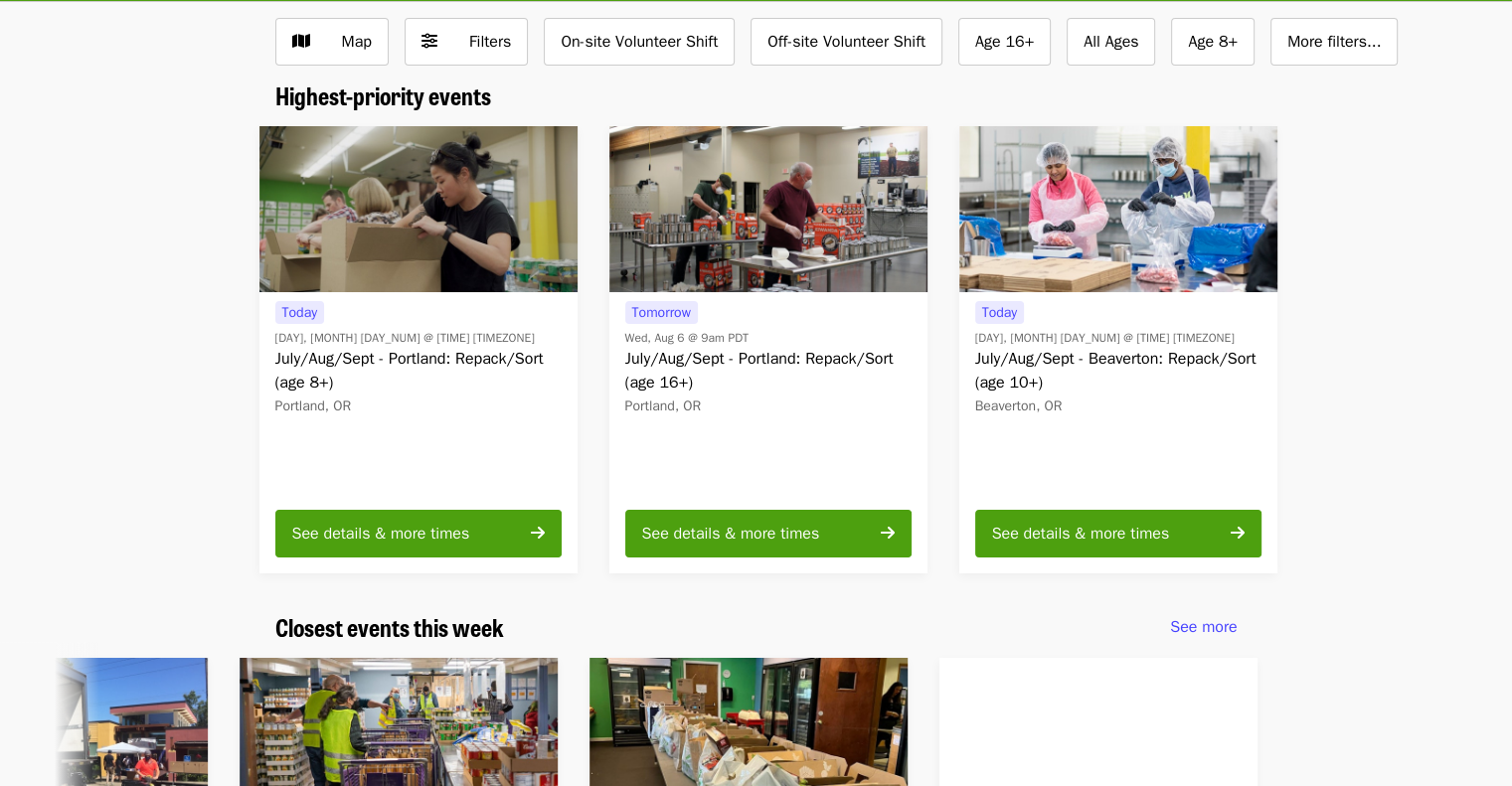 scroll, scrollTop: 93, scrollLeft: 0, axis: vertical 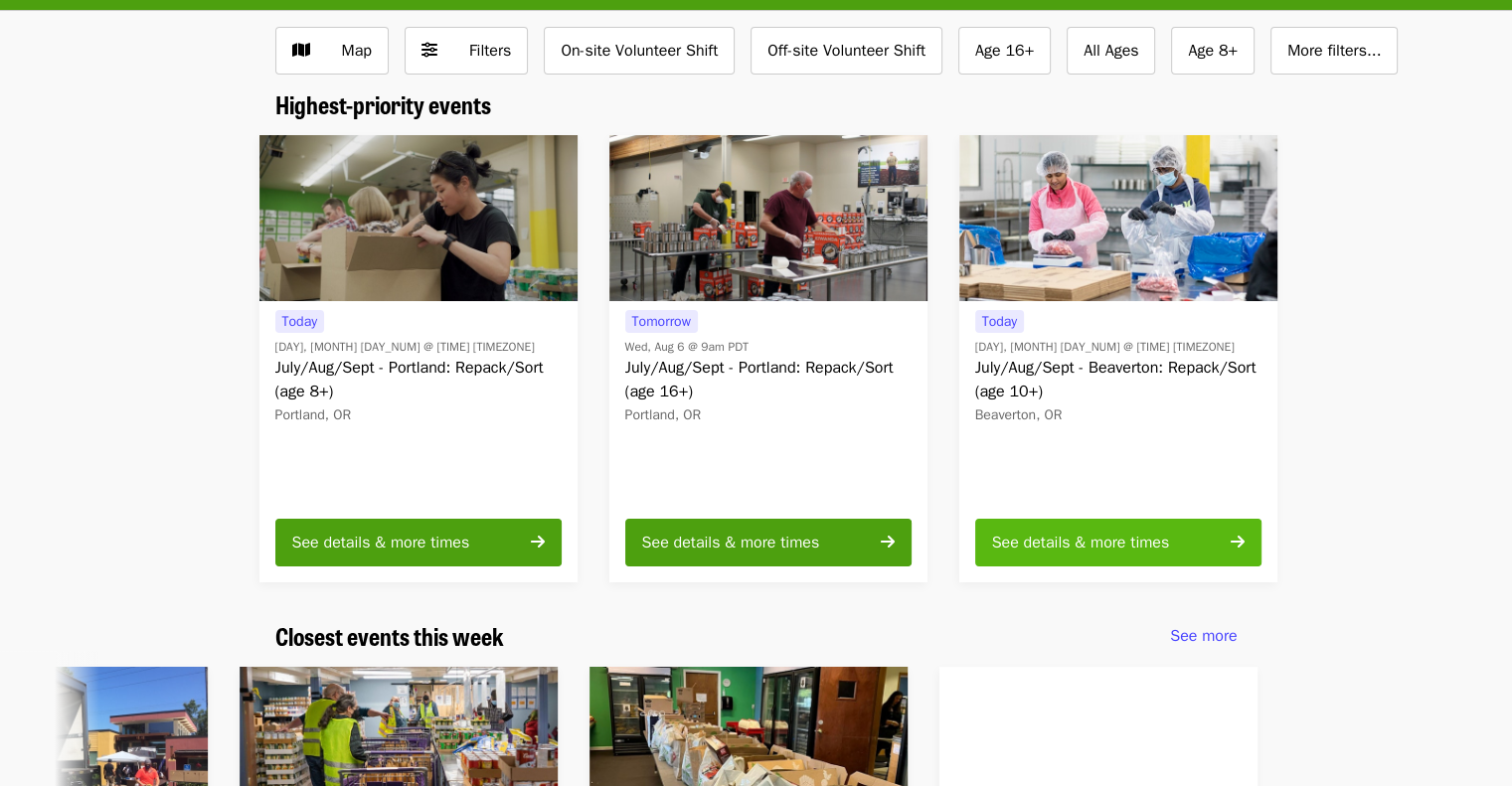 click on "See details & more times" at bounding box center [1081, 543] 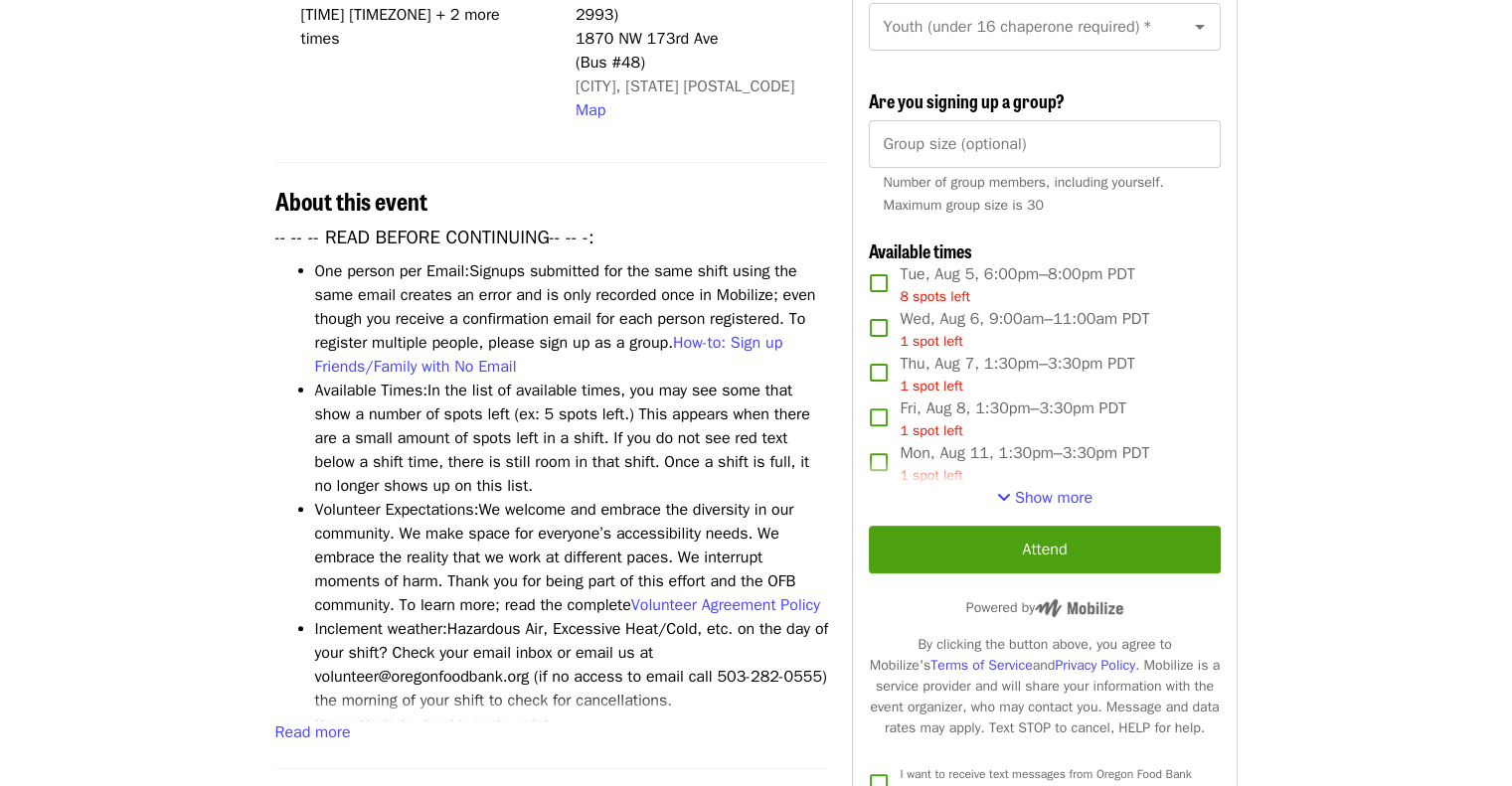 scroll, scrollTop: 562, scrollLeft: 0, axis: vertical 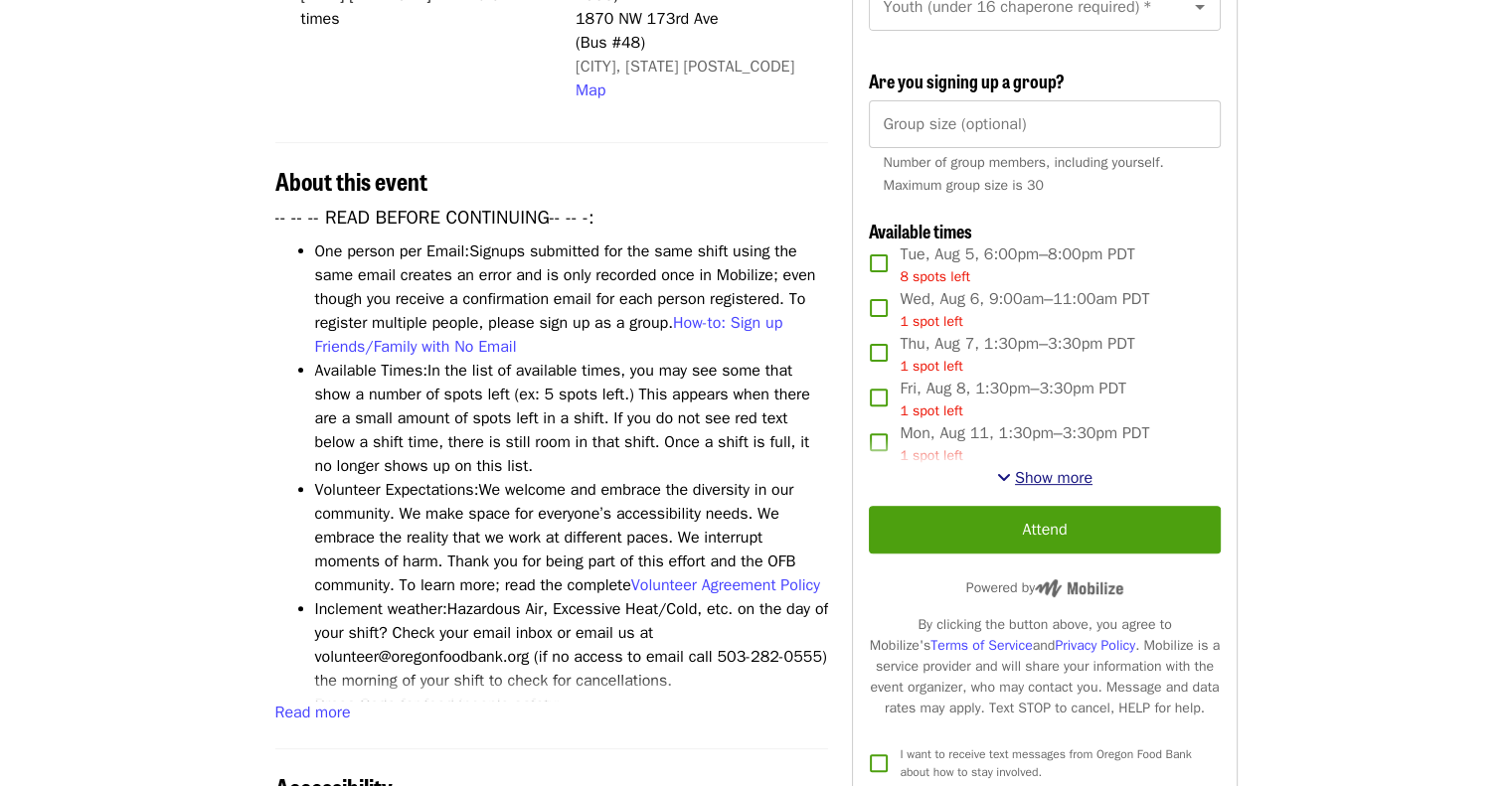 click on "Show more" at bounding box center [1054, 478] 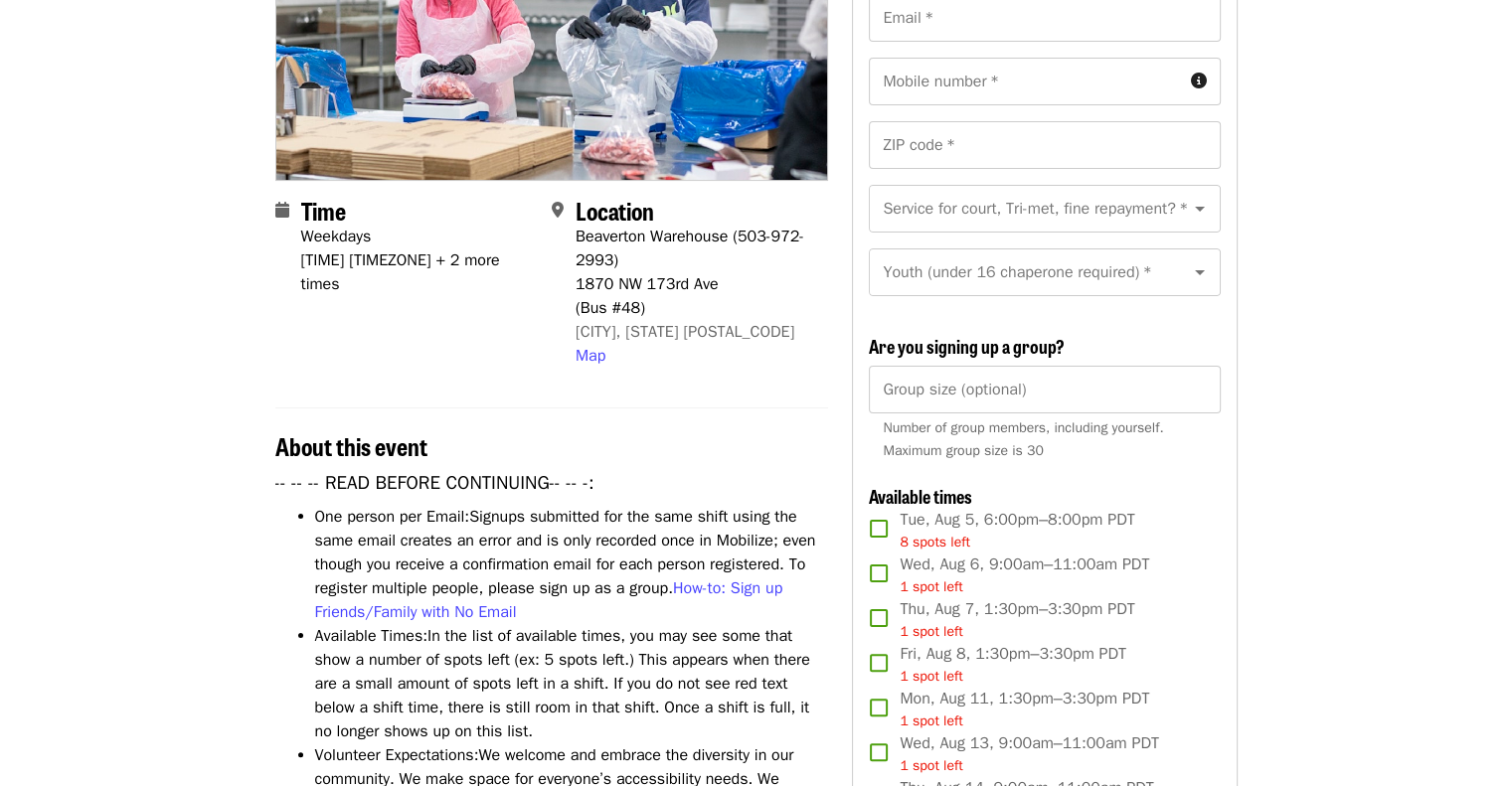 scroll, scrollTop: 308, scrollLeft: 0, axis: vertical 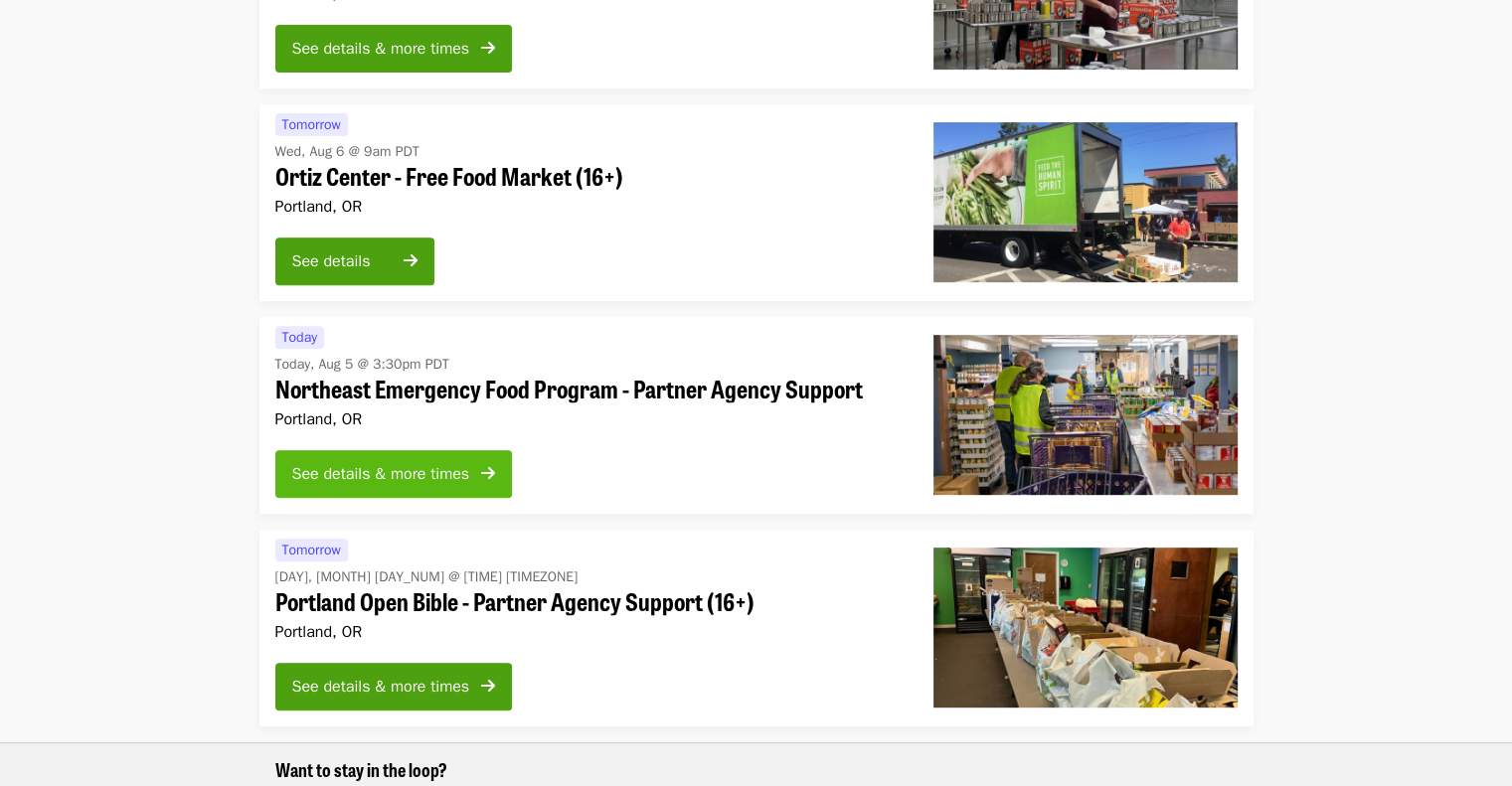 click on "See details & more times" at bounding box center (381, 474) 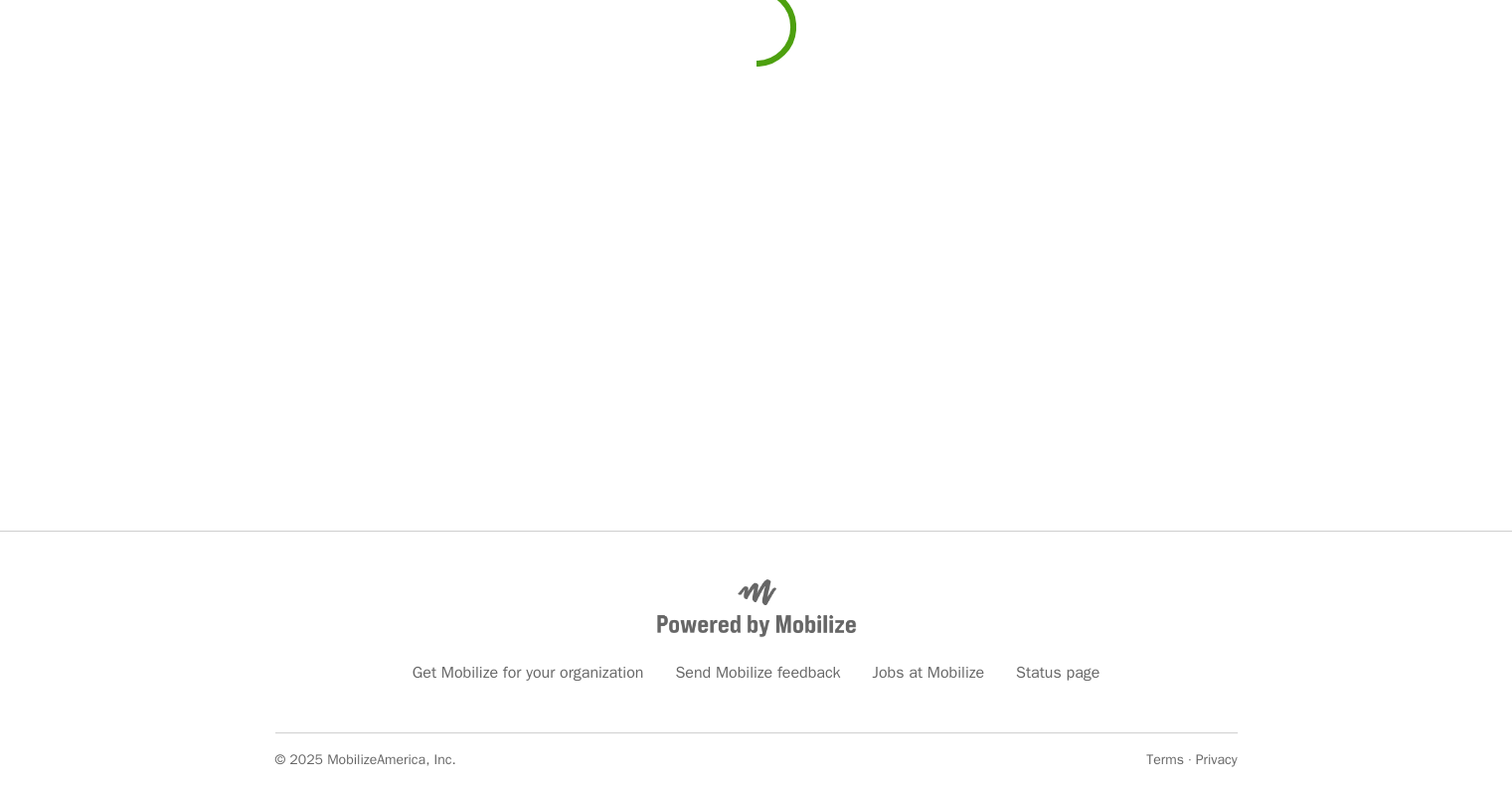 scroll, scrollTop: 0, scrollLeft: 0, axis: both 